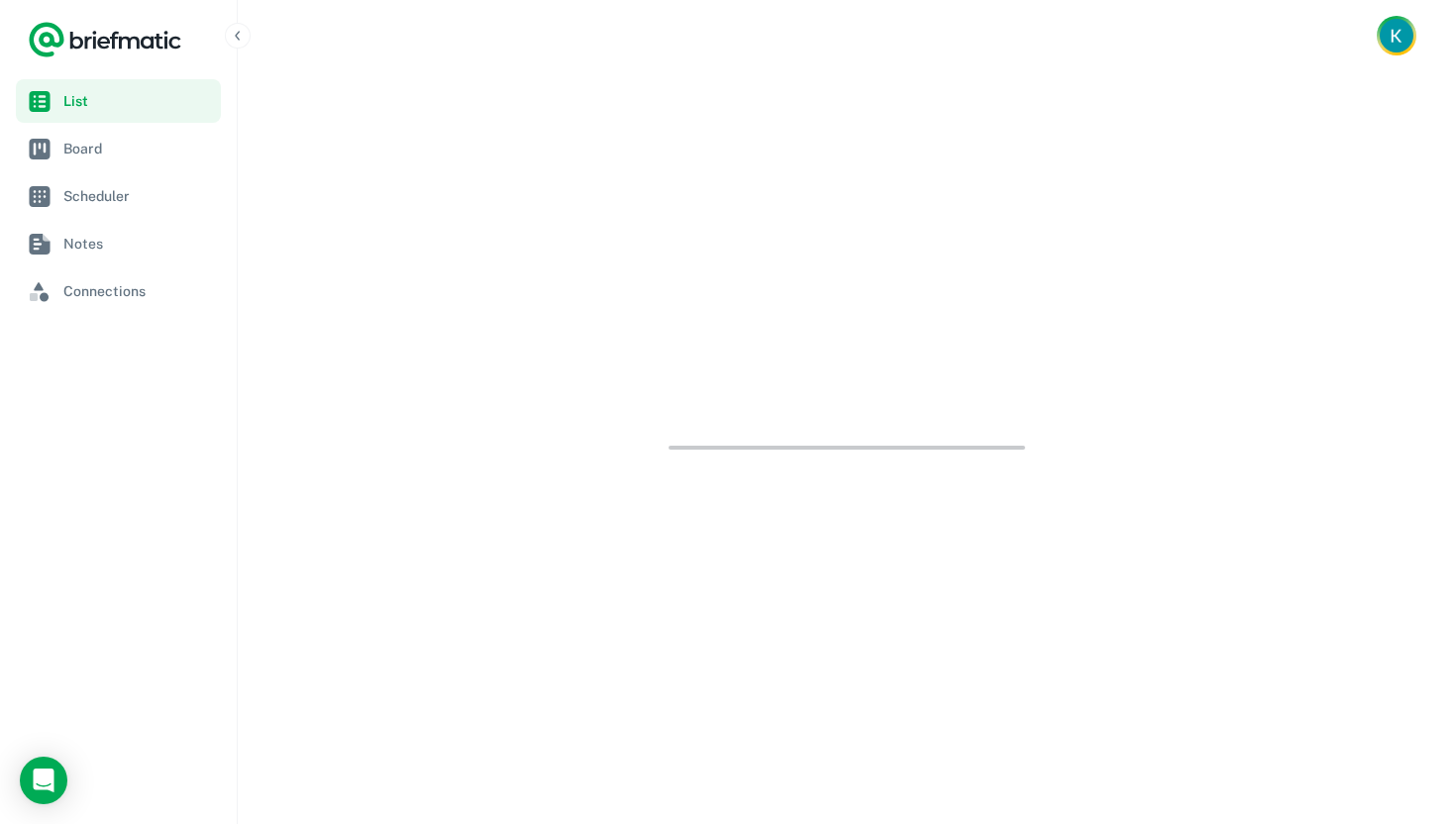 scroll, scrollTop: 0, scrollLeft: 0, axis: both 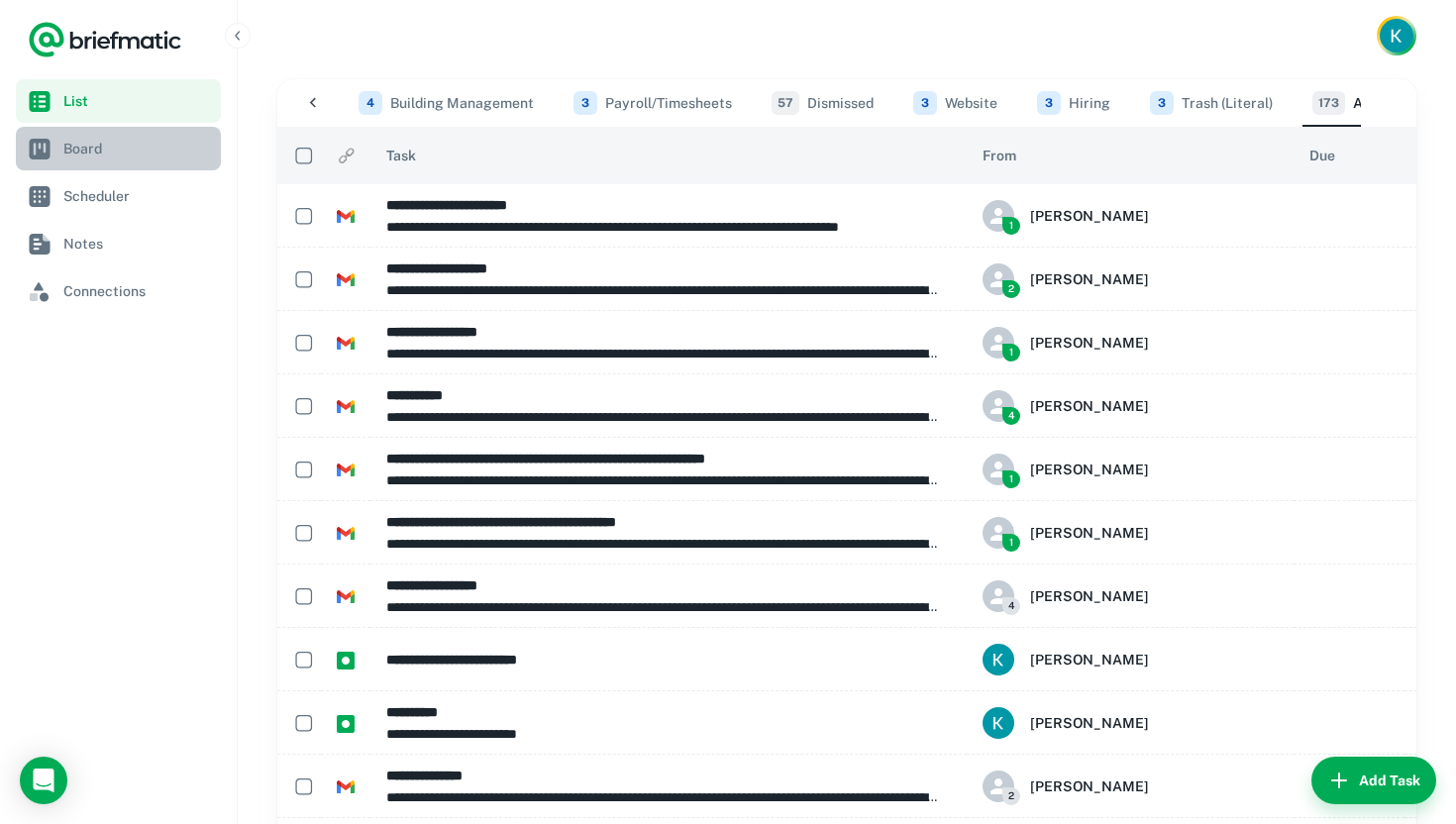 click on "Board" at bounding box center (138, 149) 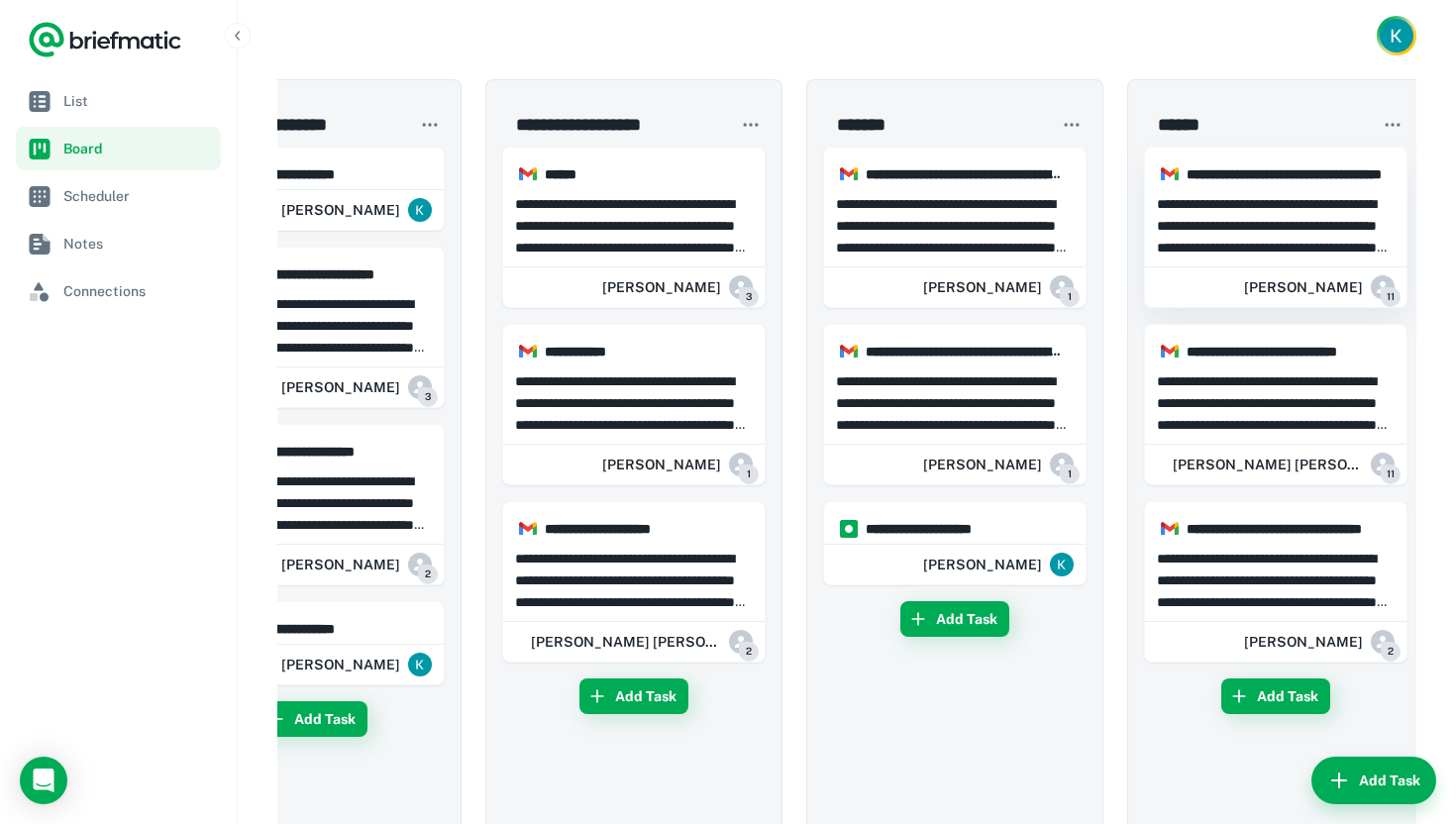 scroll, scrollTop: 0, scrollLeft: 1653, axis: horizontal 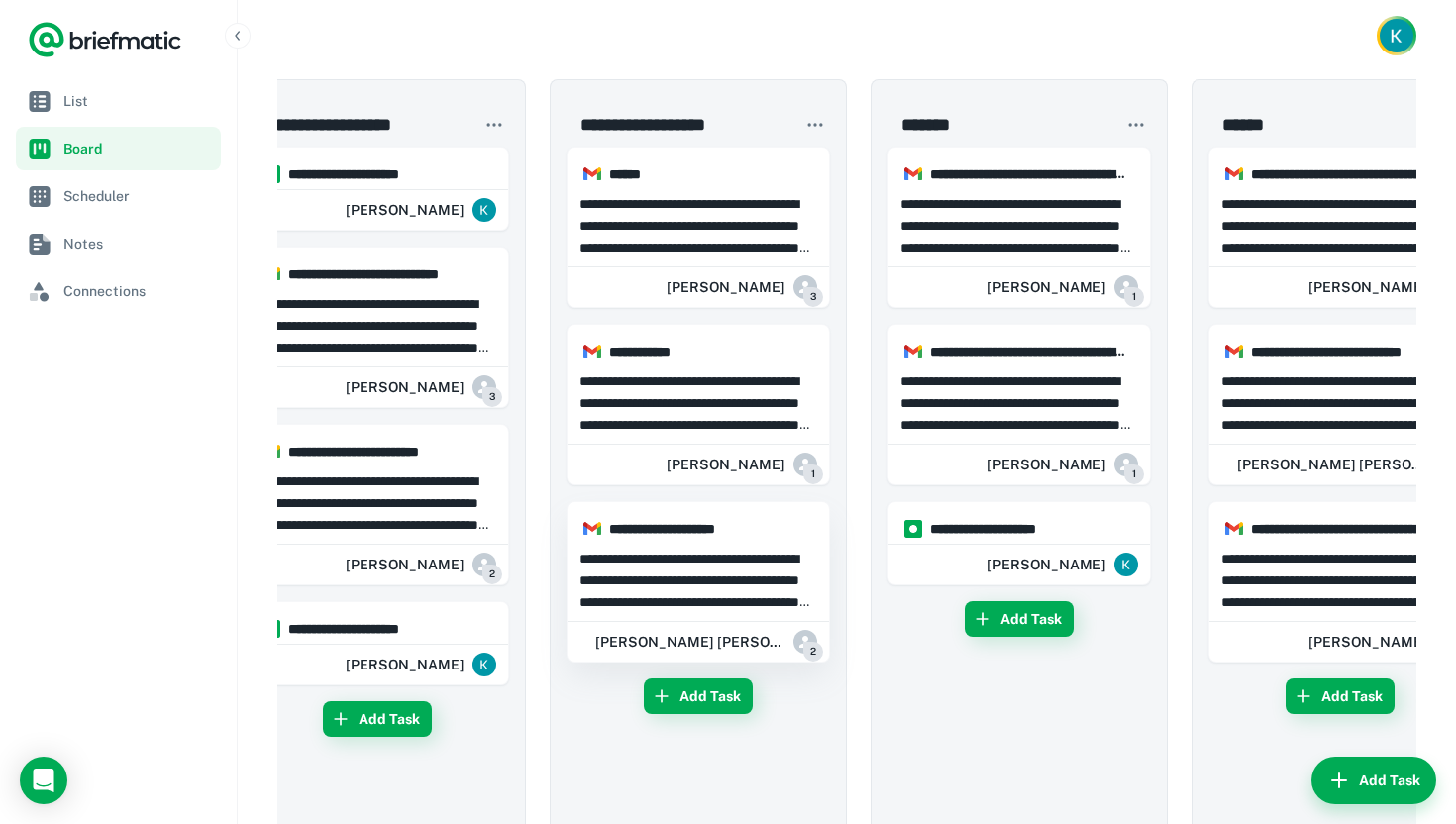 click on "**********" at bounding box center [698, 580] 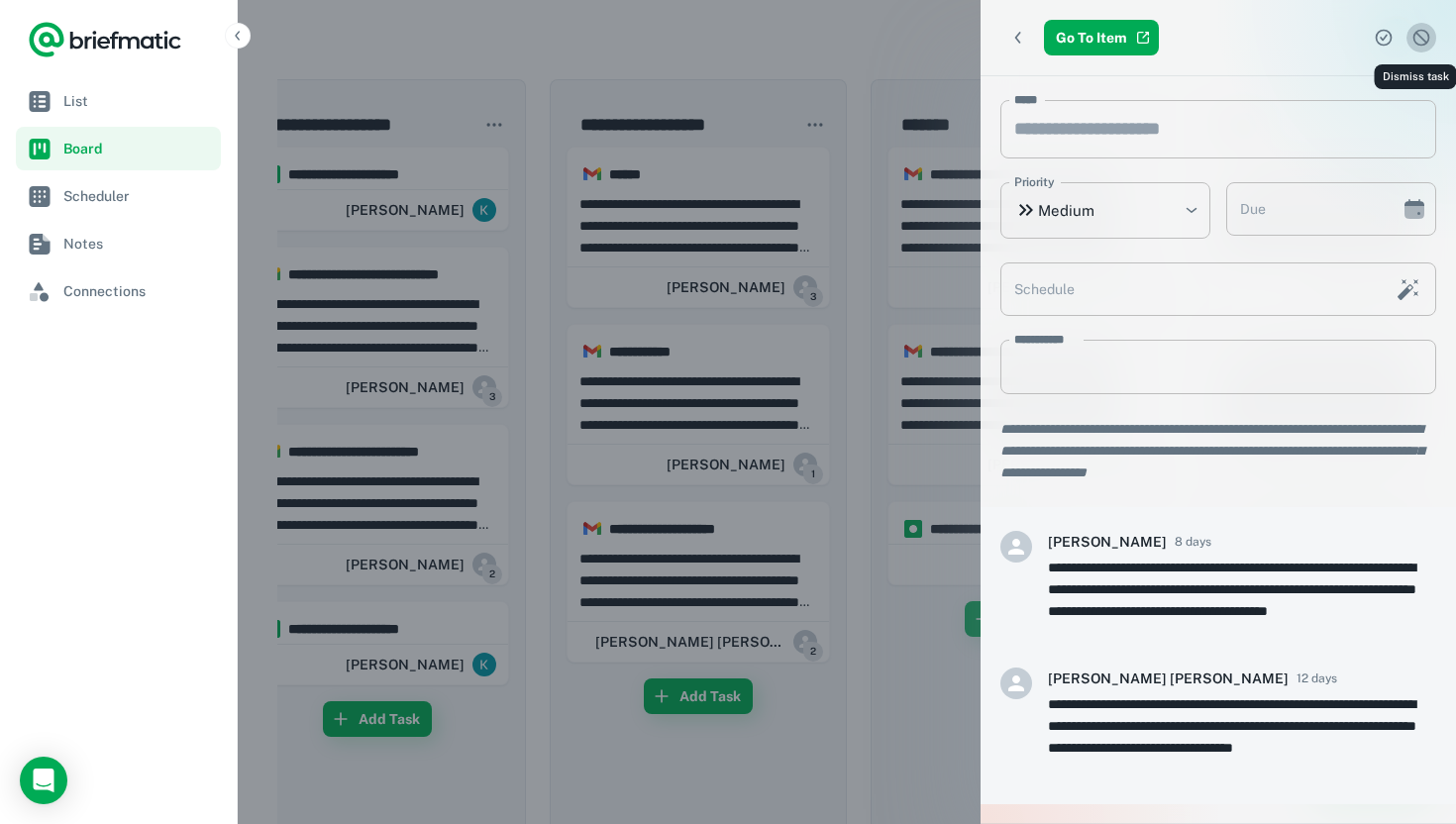 click 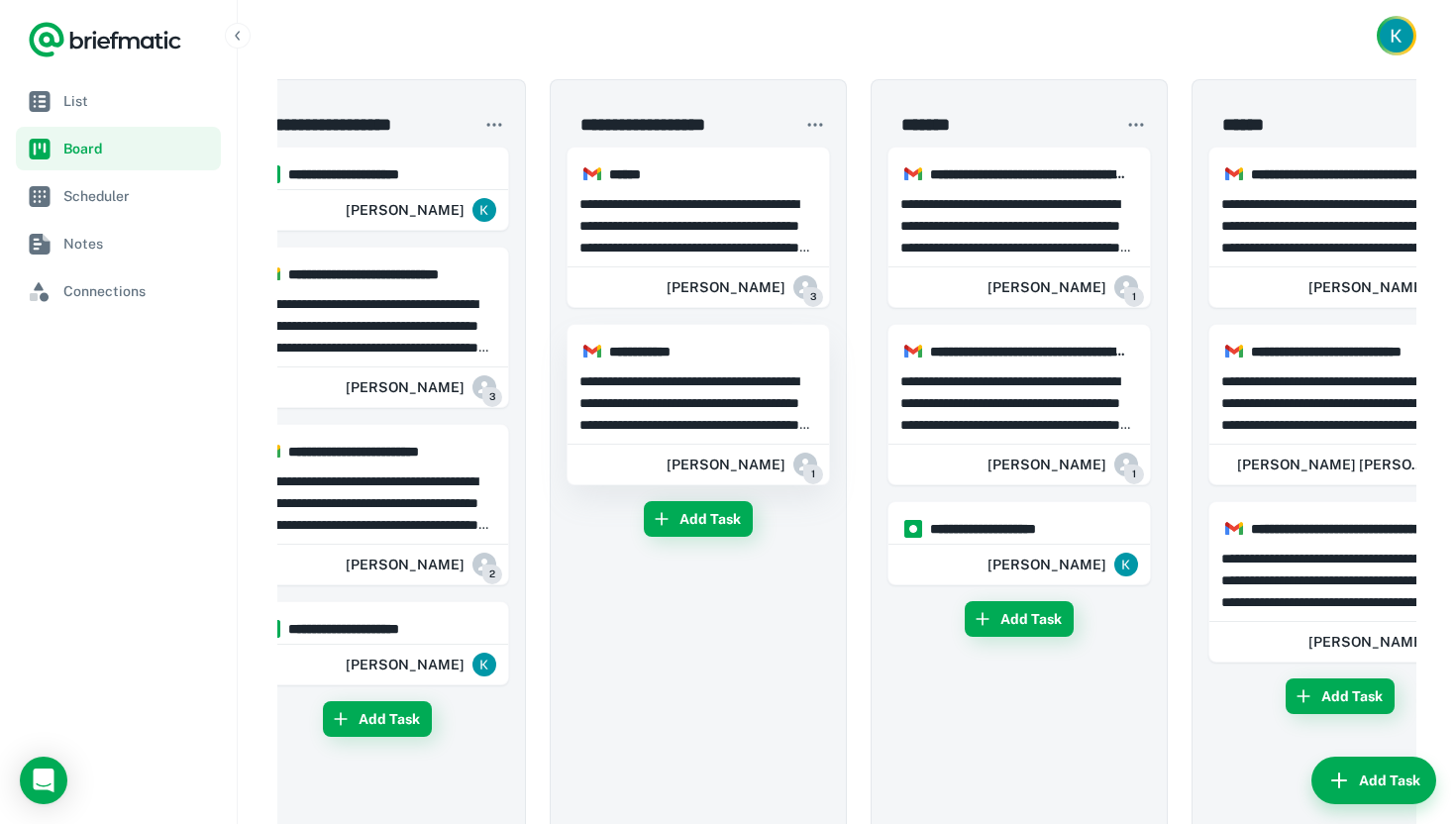 click on "**********" at bounding box center [698, 403] 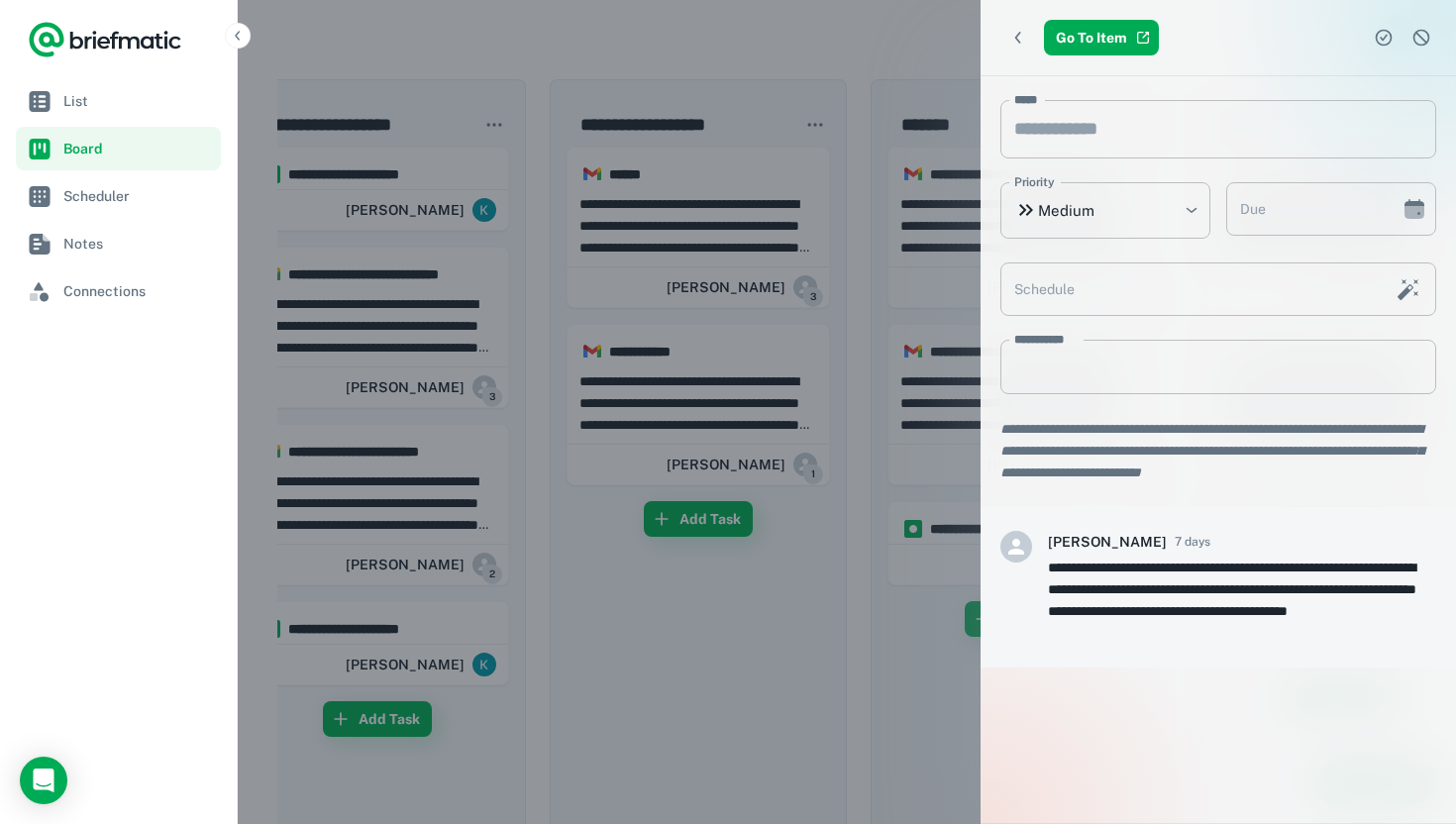 click 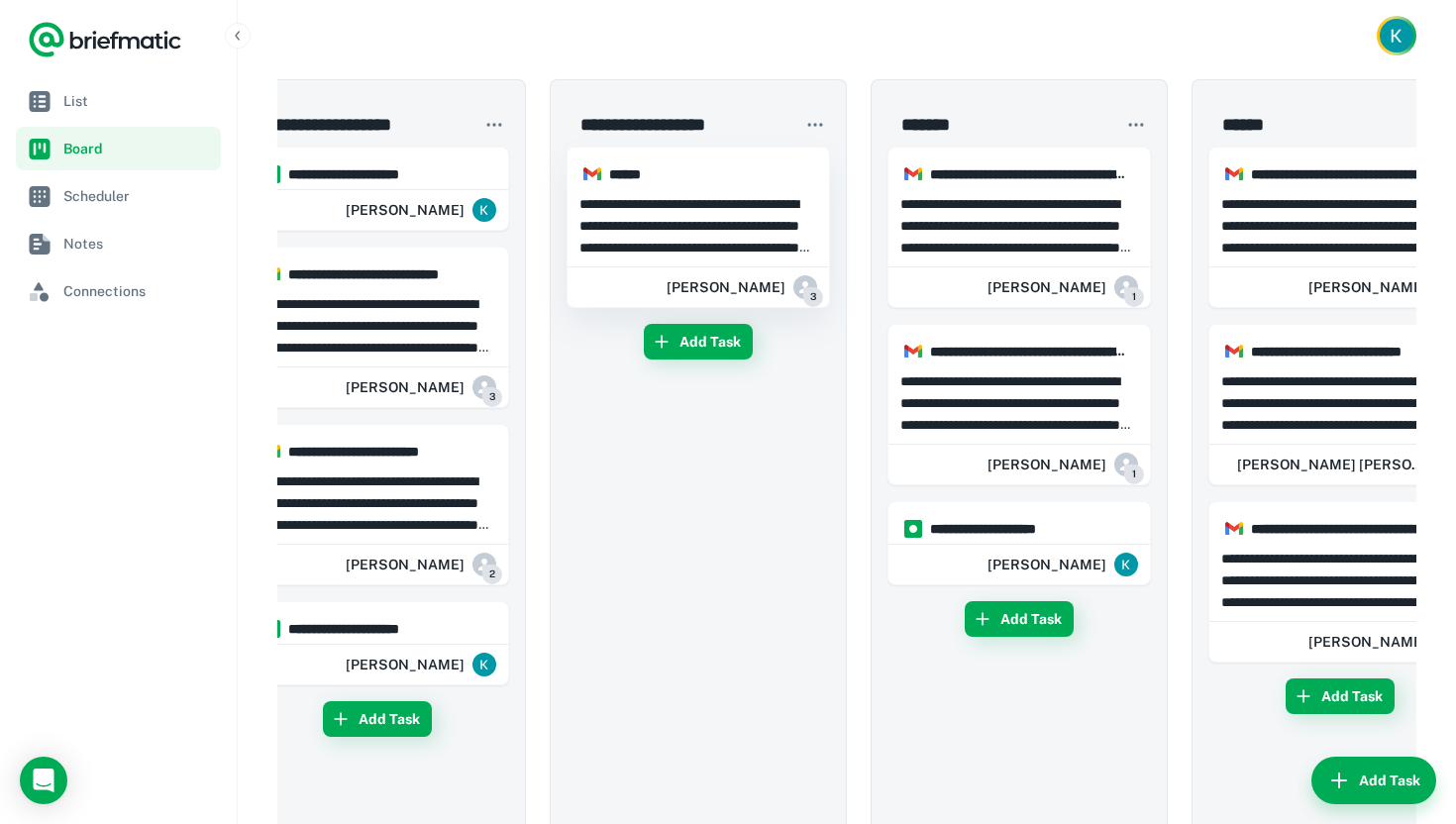 click on "**********" at bounding box center (698, 224) 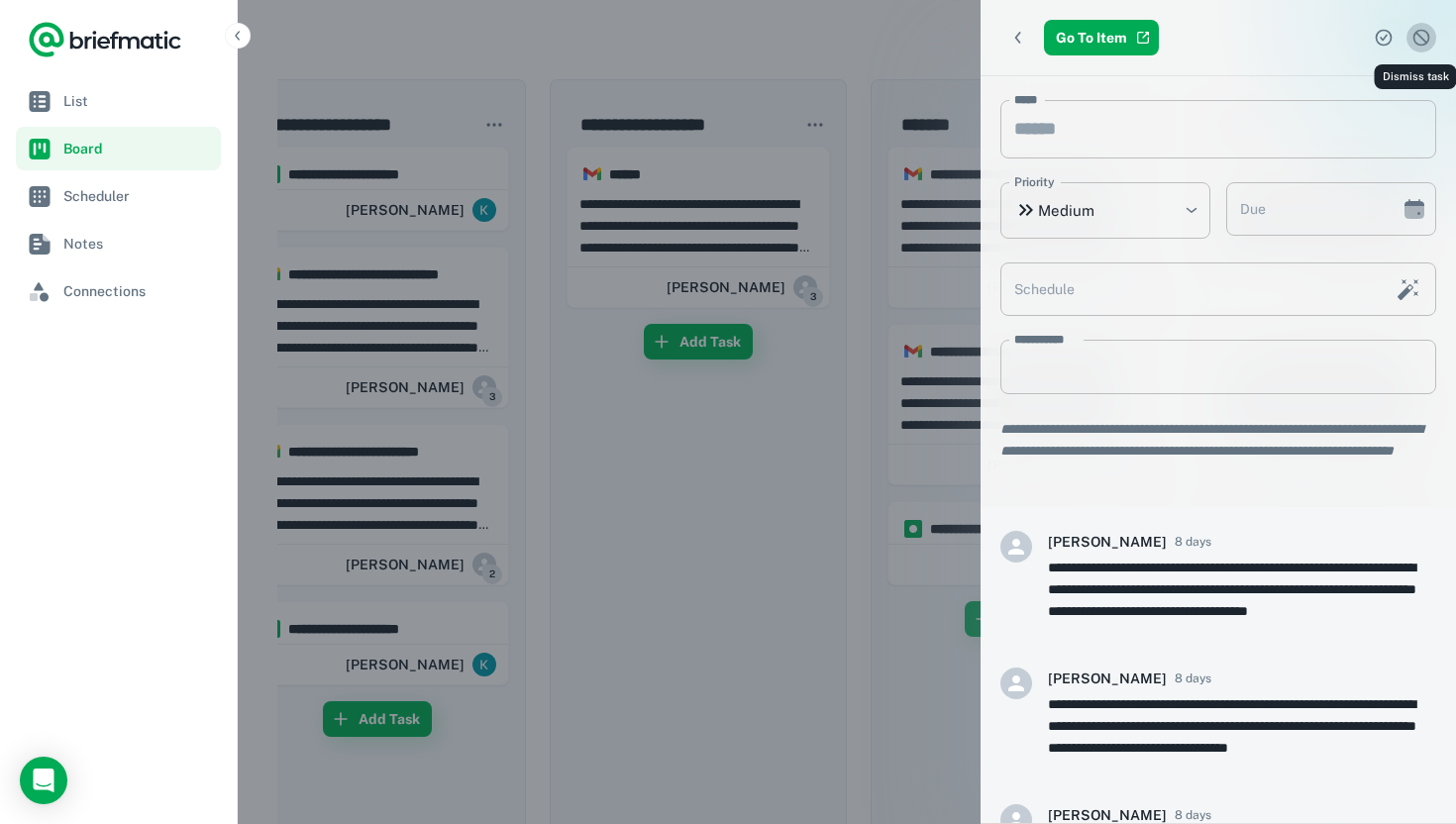 click 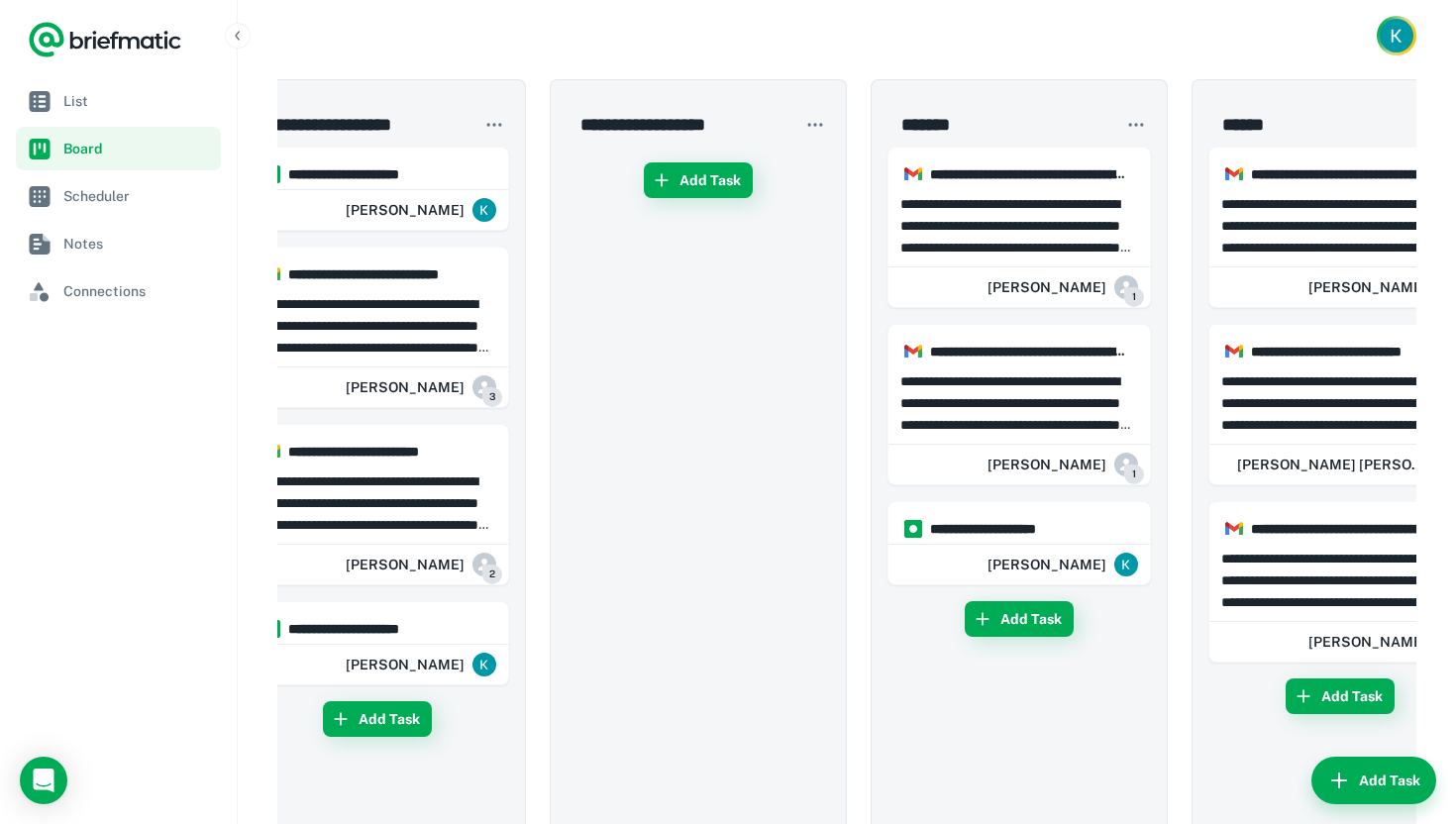 click on "Add Task" at bounding box center [698, 792] 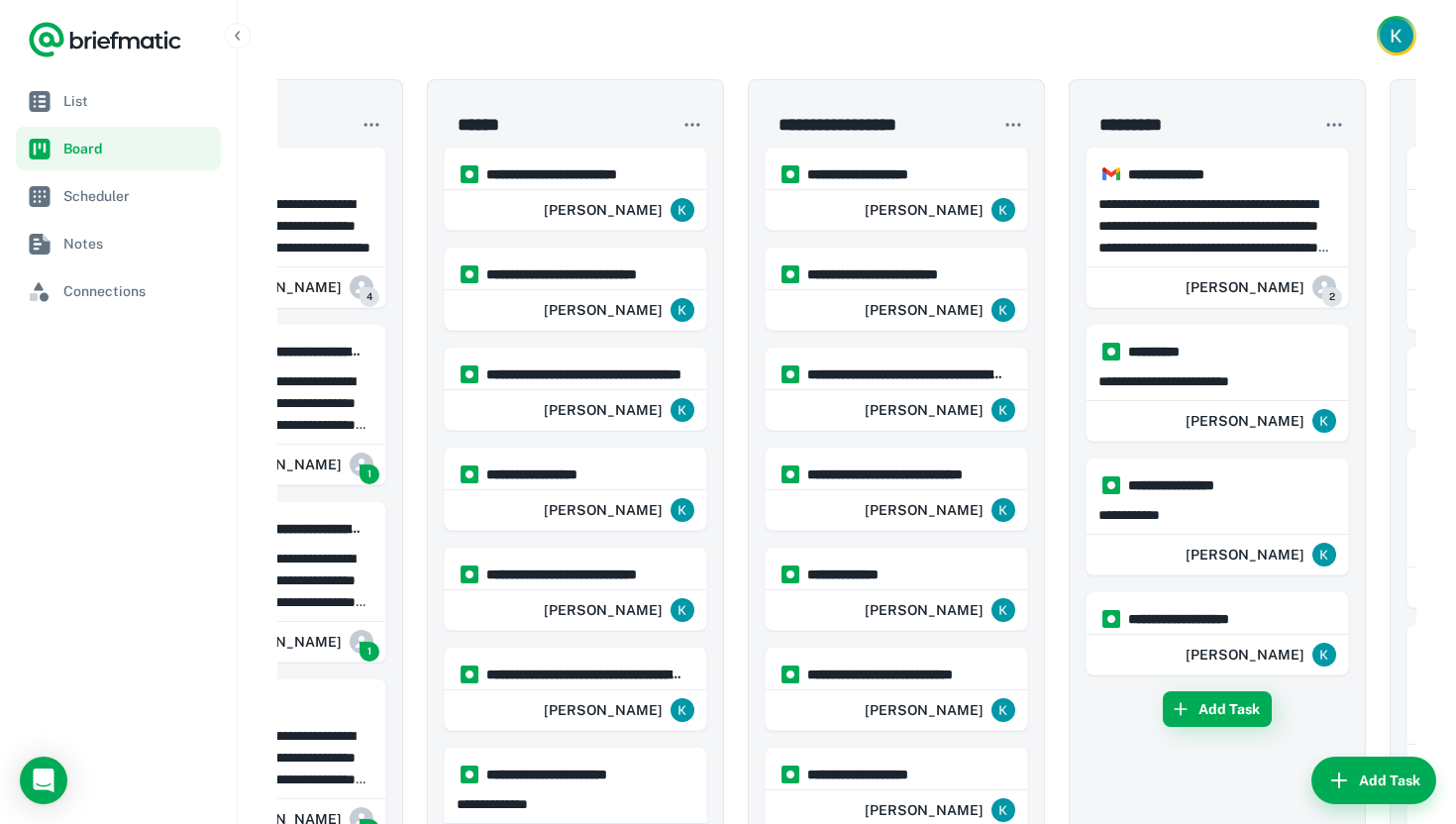 scroll, scrollTop: 0, scrollLeft: 0, axis: both 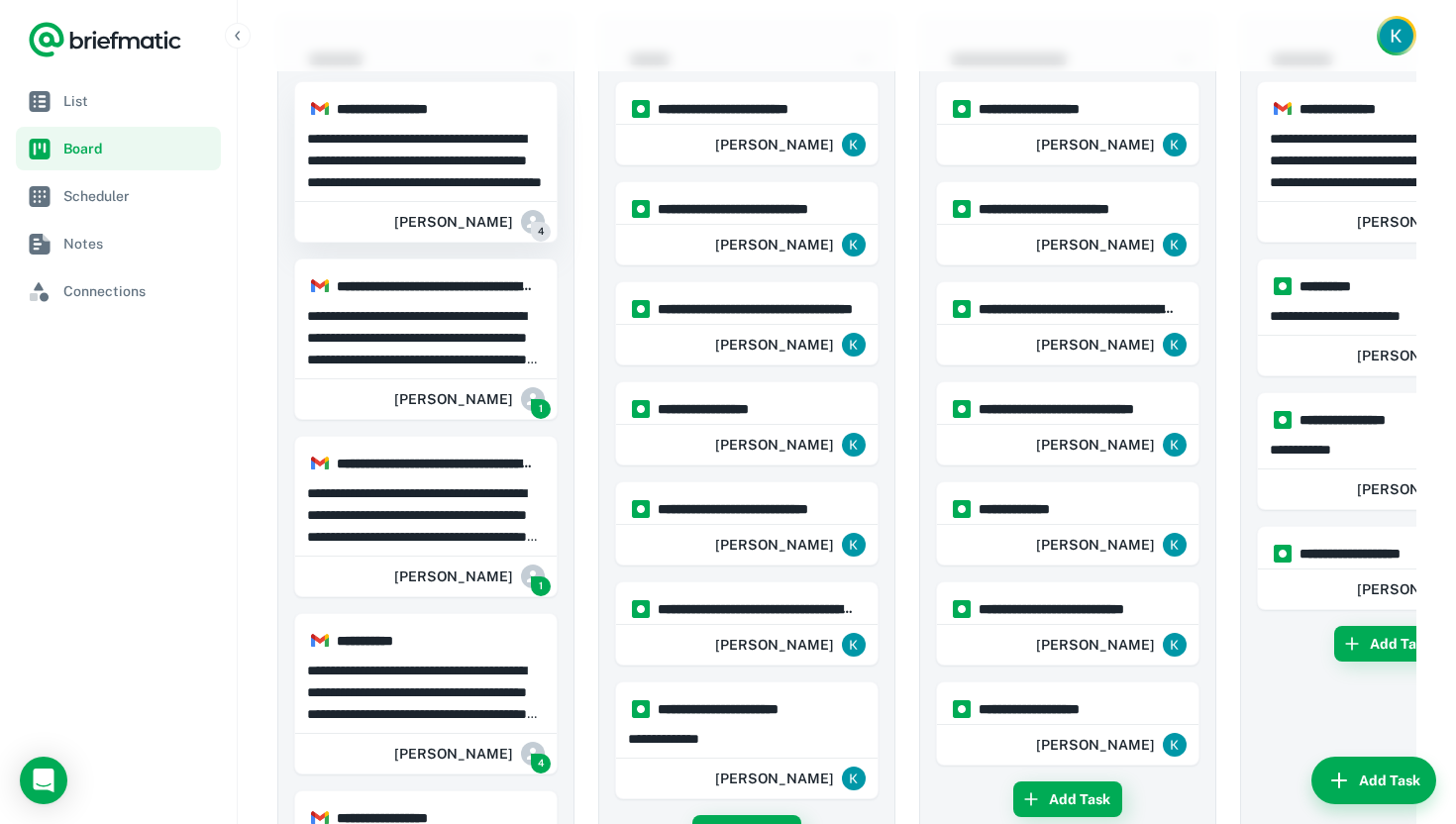 click on "**********" at bounding box center (426, 160) 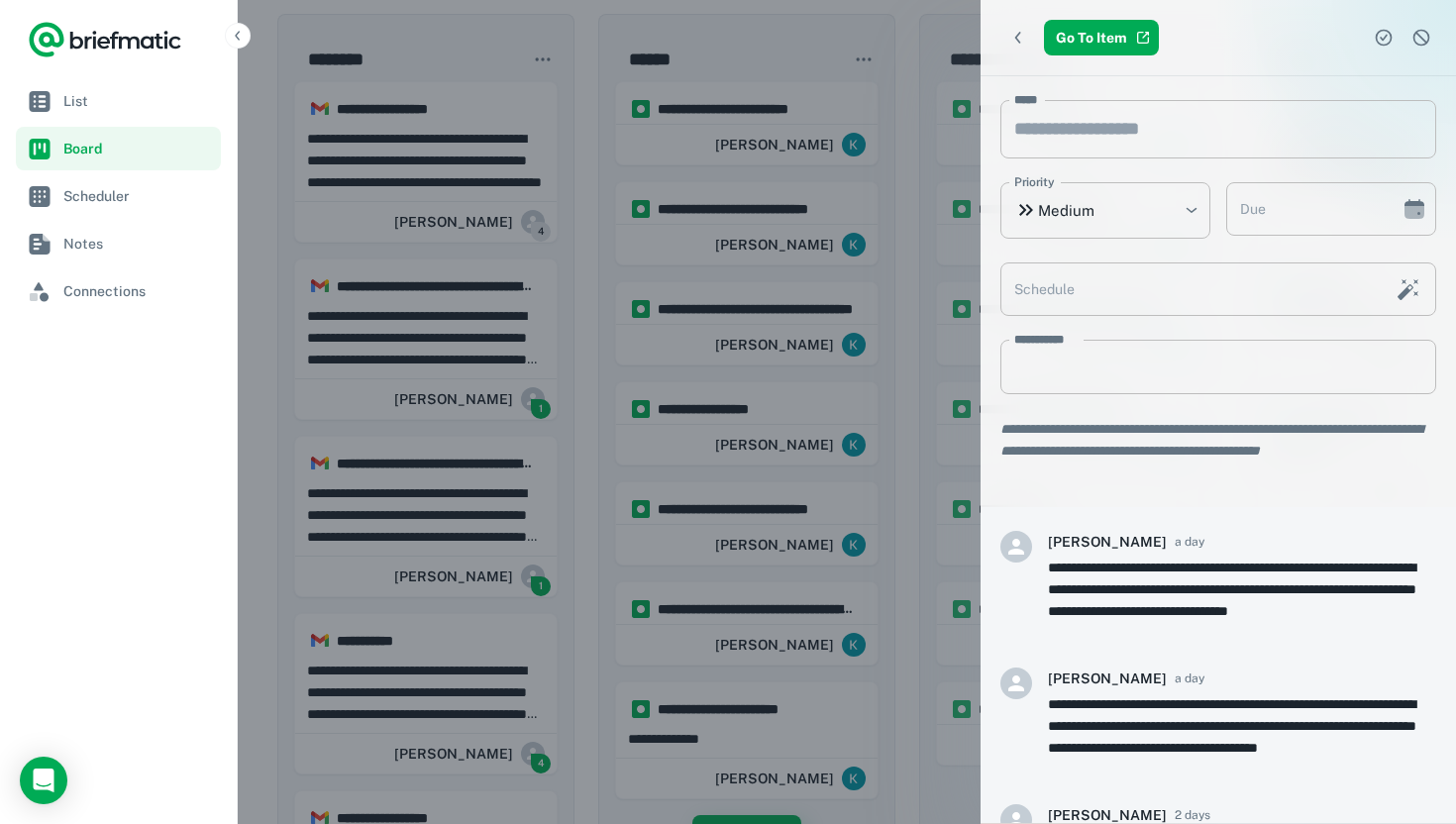 click at bounding box center [1421, 38] 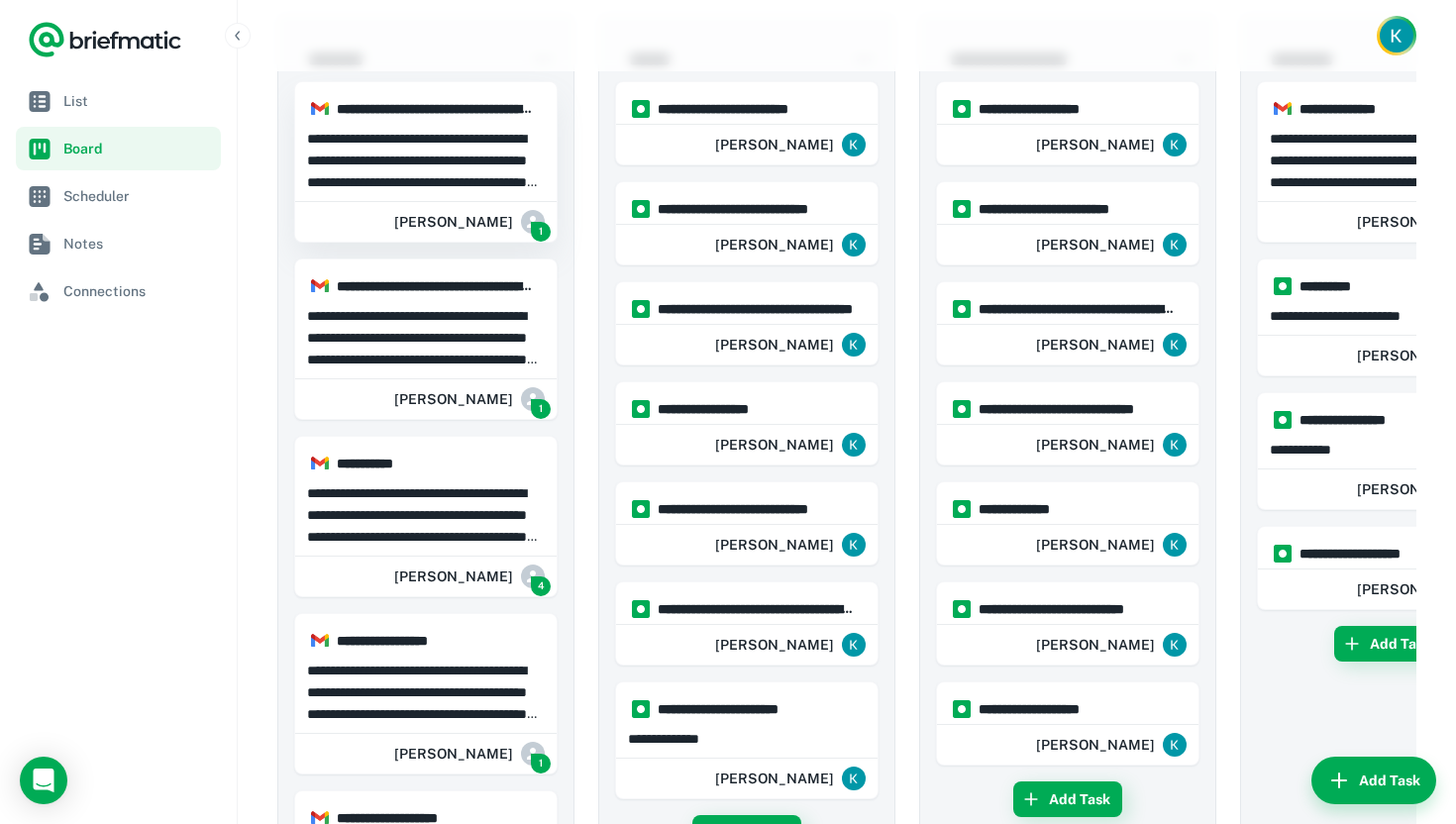 click on "**********" at bounding box center [426, 160] 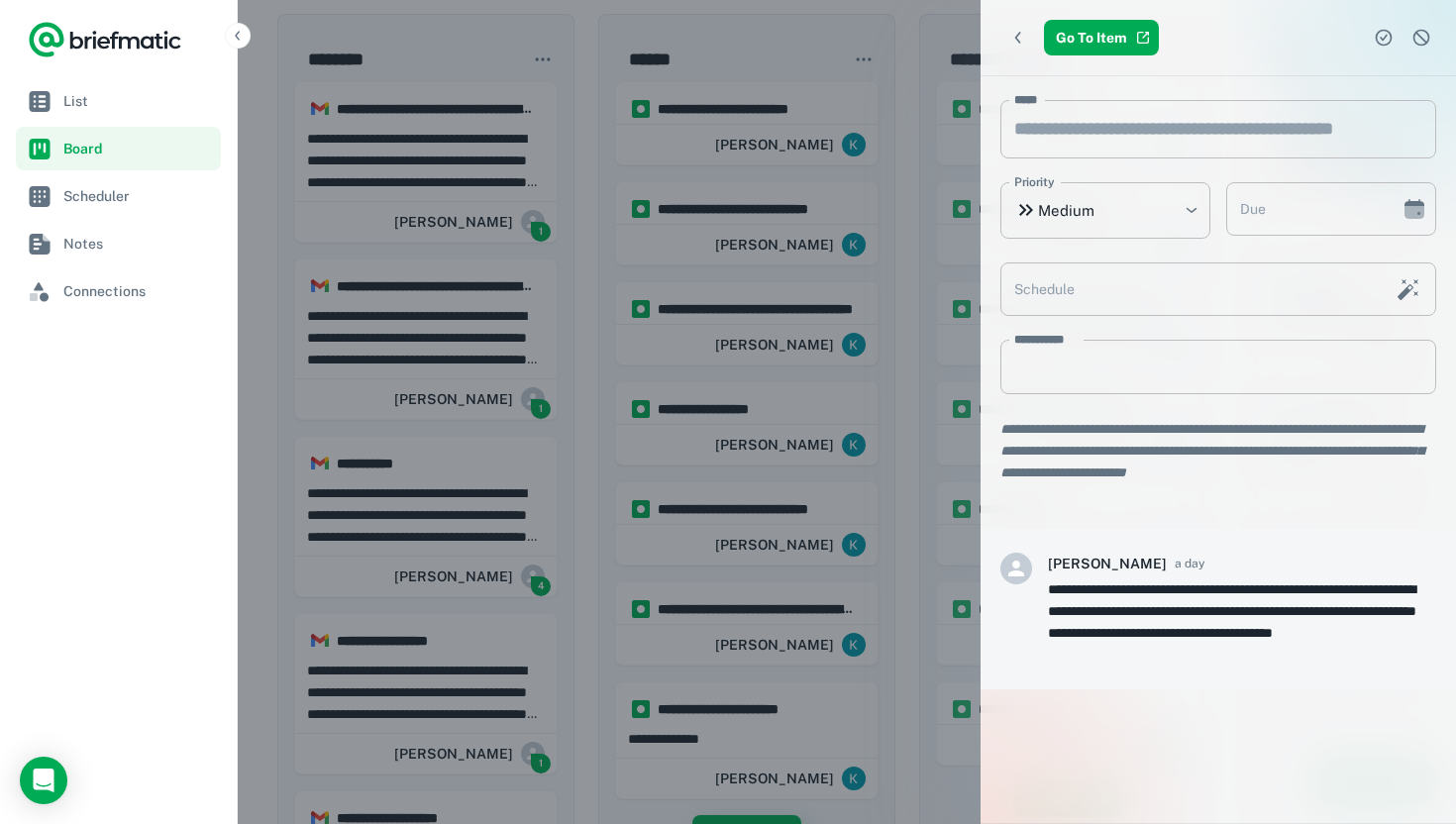 click at bounding box center (728, 412) 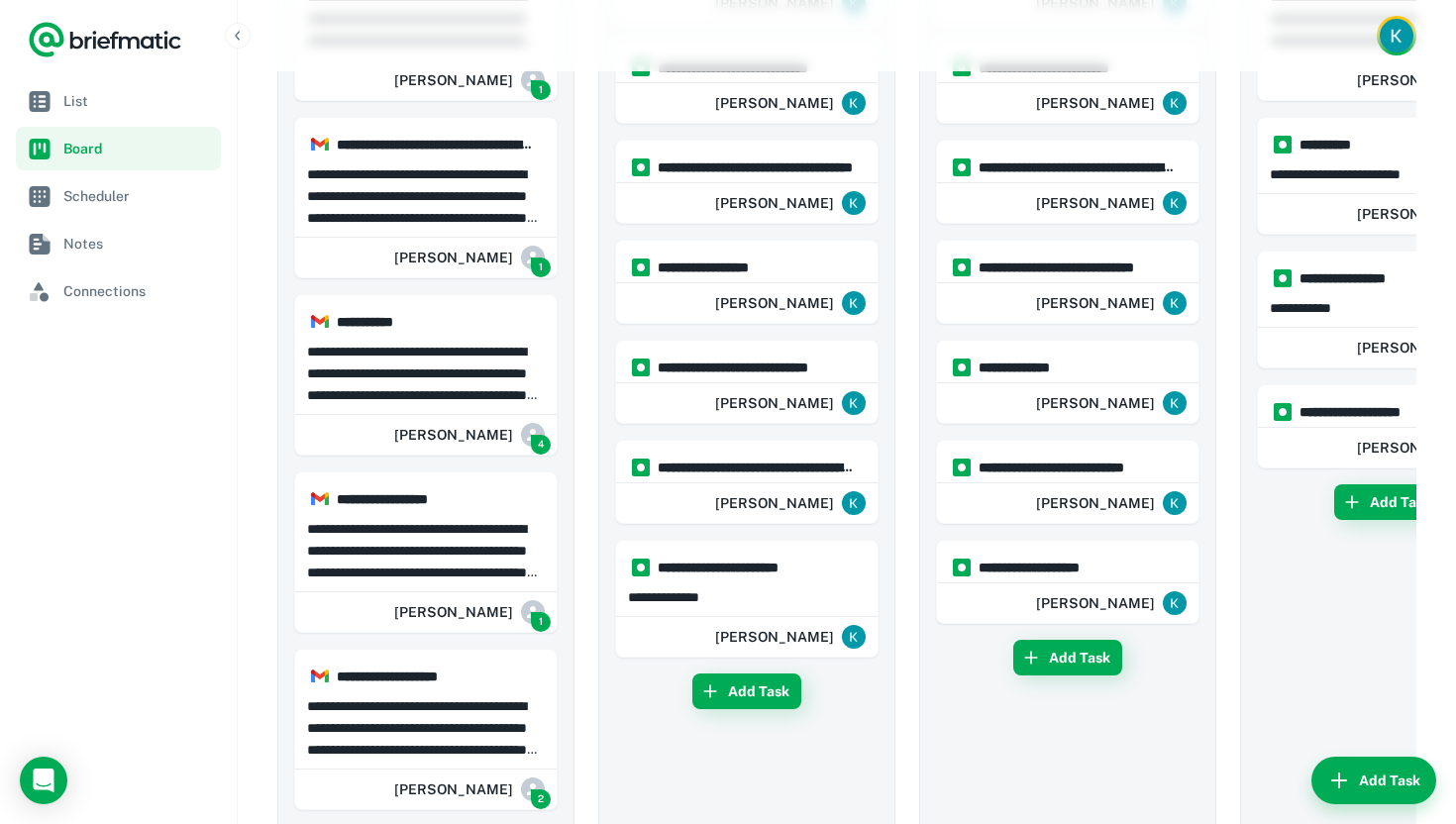 scroll, scrollTop: 208, scrollLeft: 0, axis: vertical 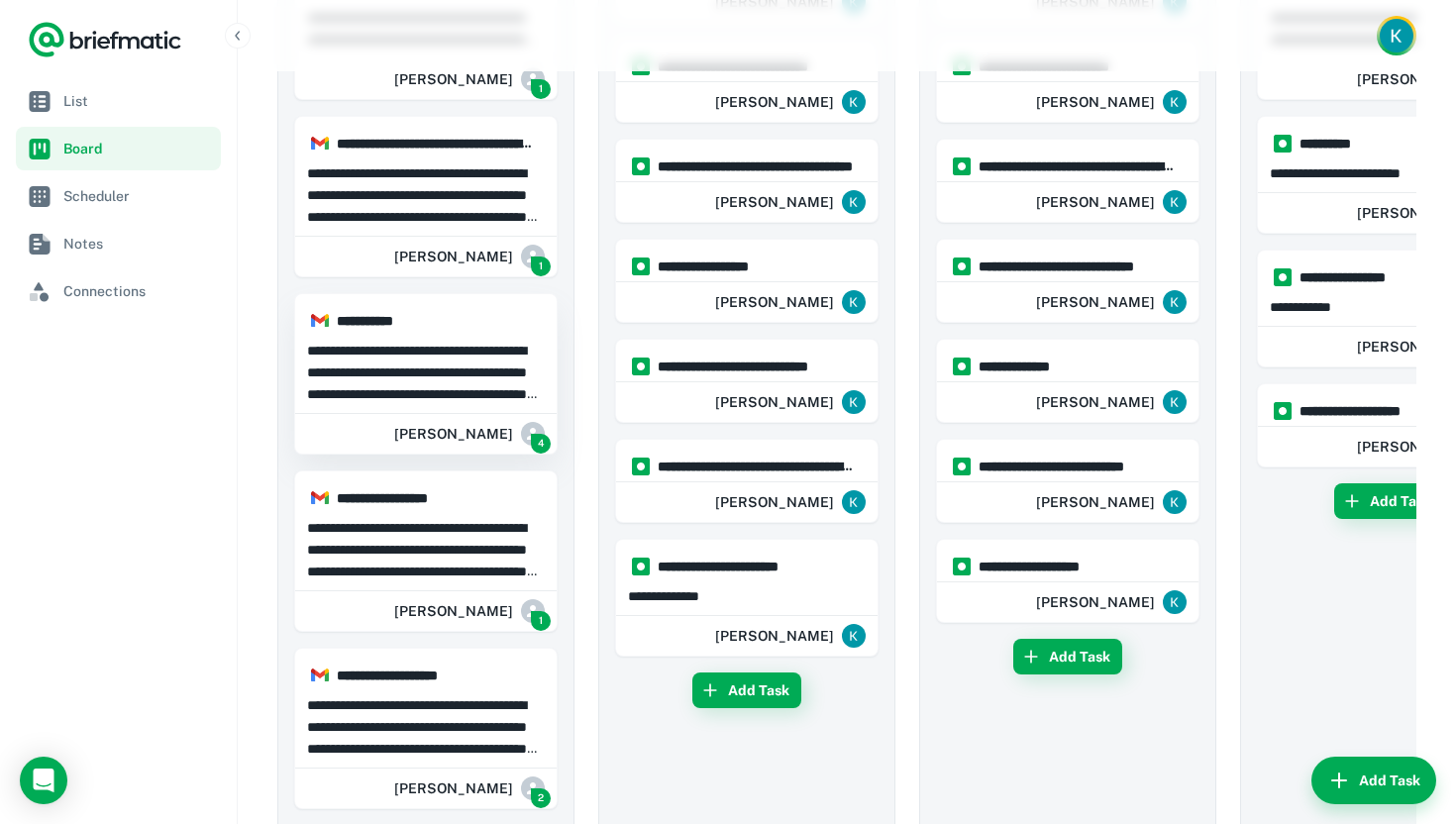 click on "**********" at bounding box center [426, 372] 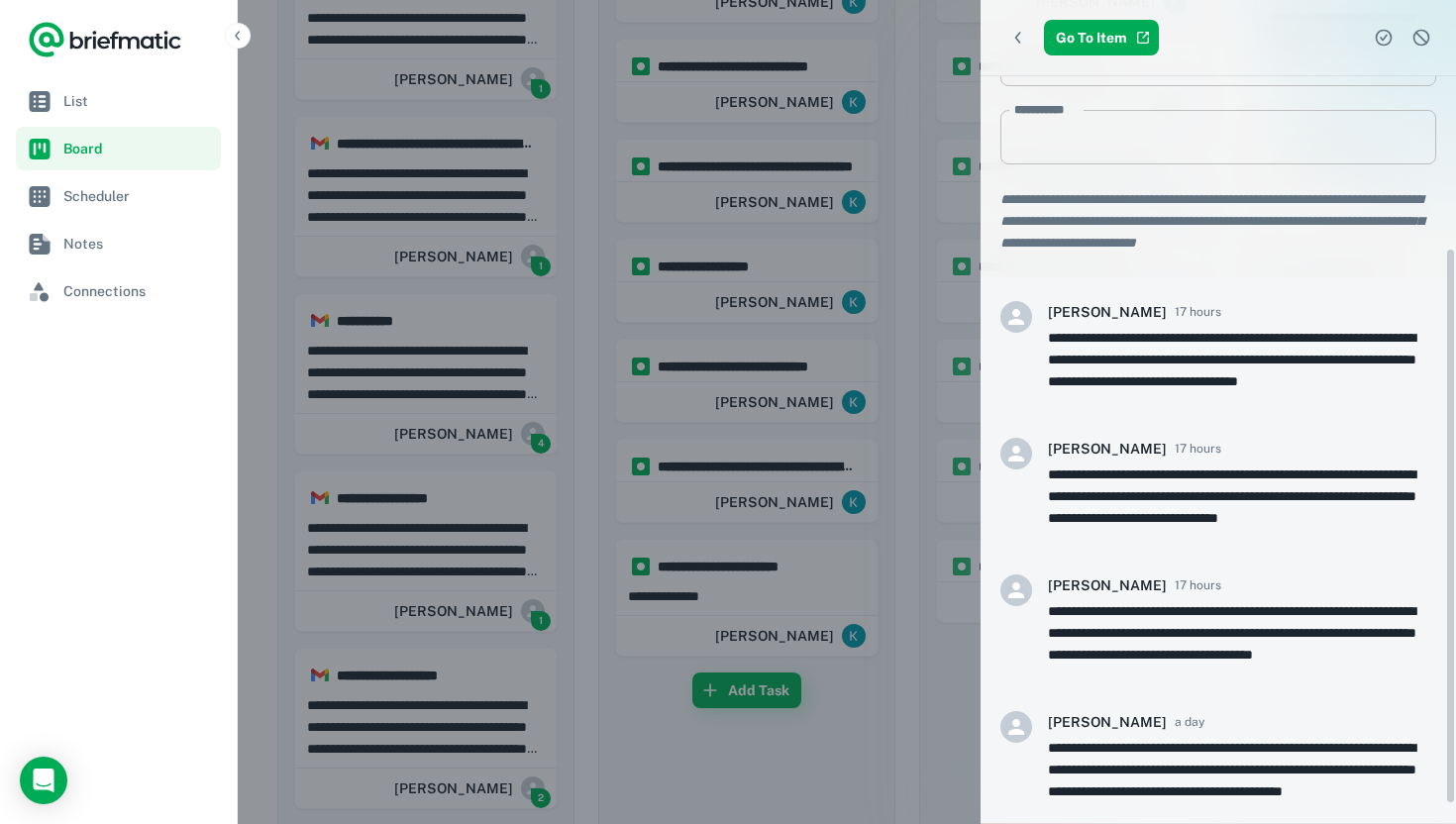 scroll, scrollTop: 255, scrollLeft: 0, axis: vertical 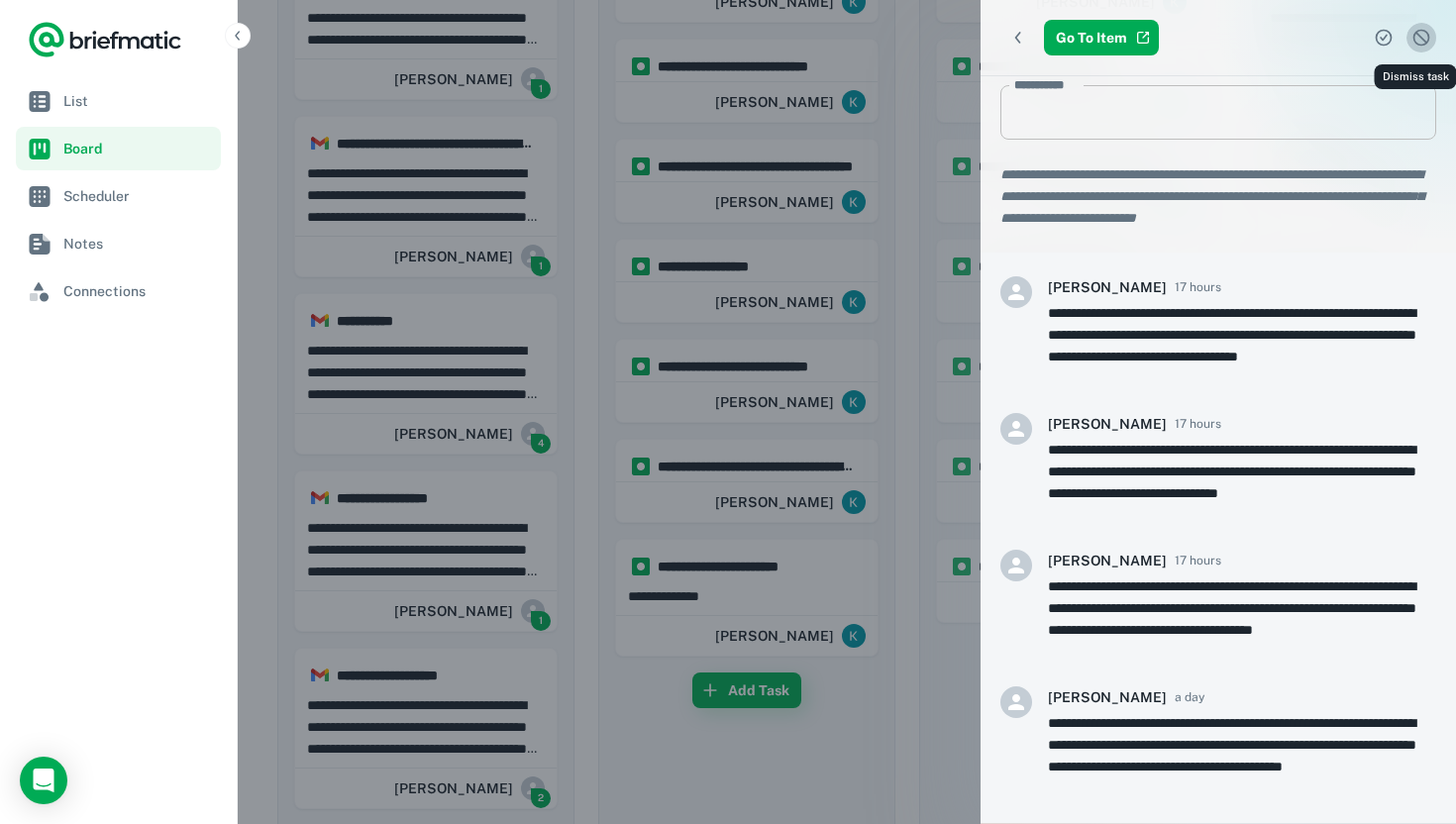 click 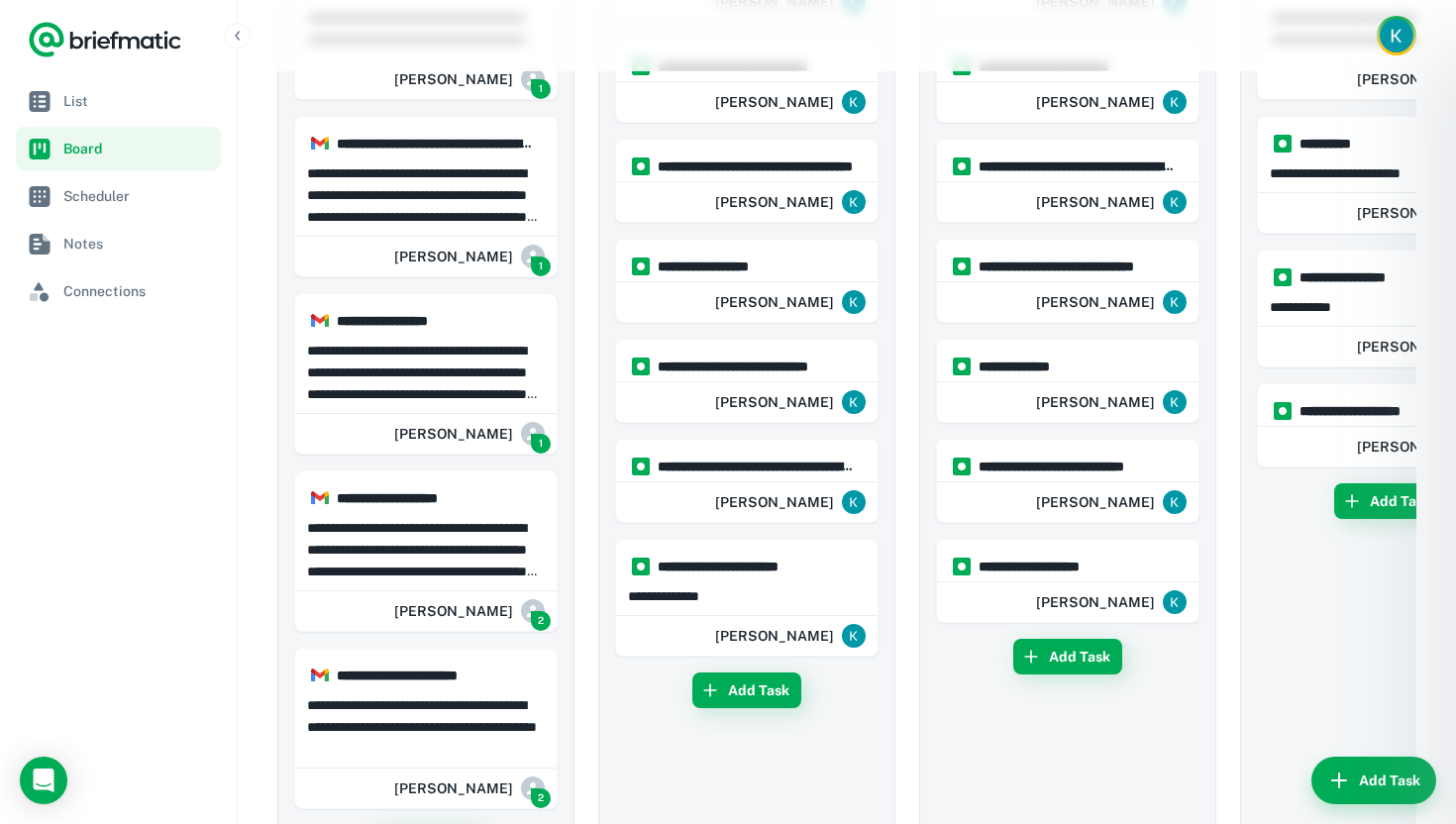scroll, scrollTop: 0, scrollLeft: 0, axis: both 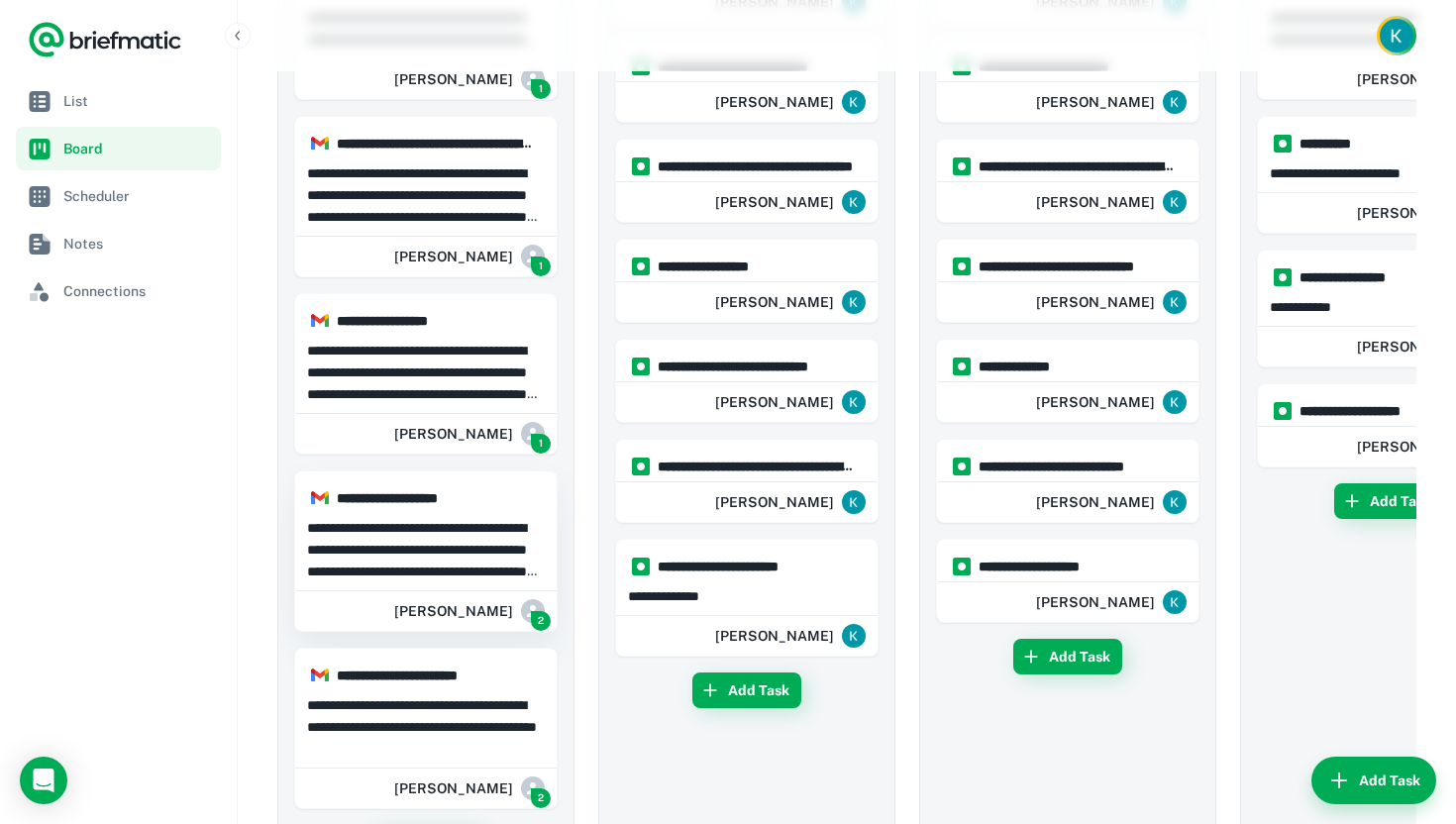 click on "**********" at bounding box center (426, 550) 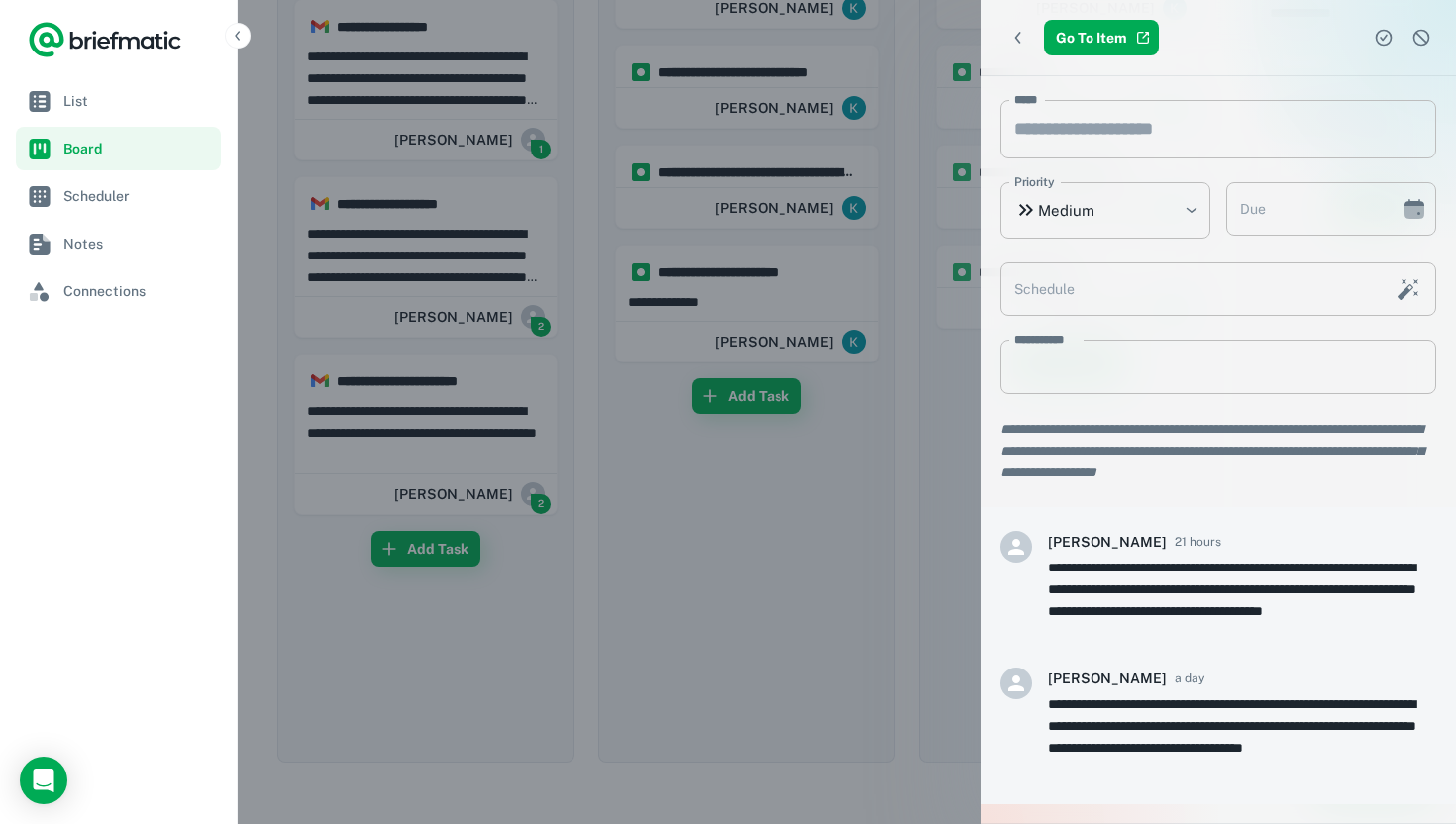 scroll, scrollTop: 512, scrollLeft: 0, axis: vertical 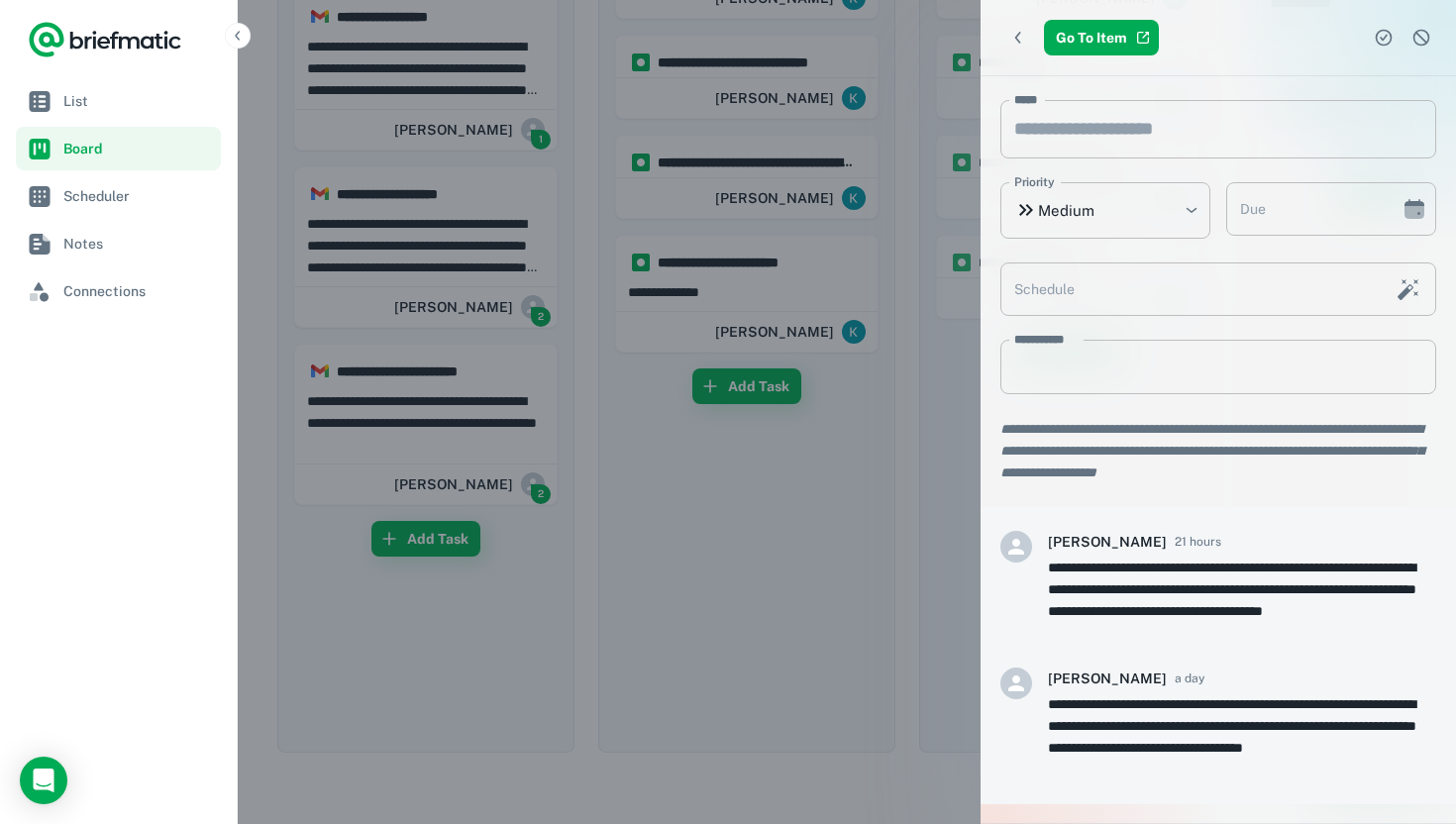 click at bounding box center [728, 412] 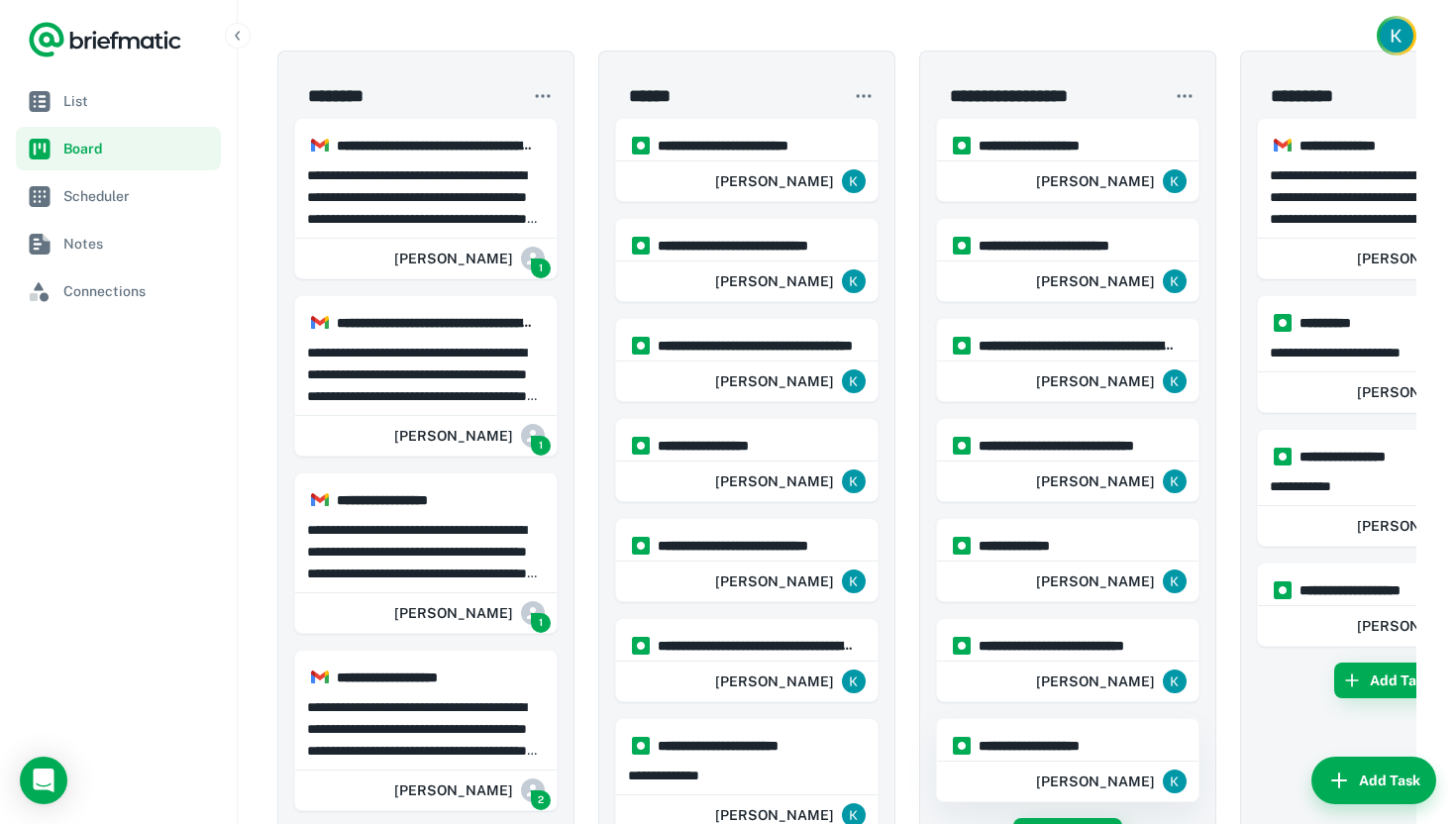 scroll, scrollTop: 0, scrollLeft: 0, axis: both 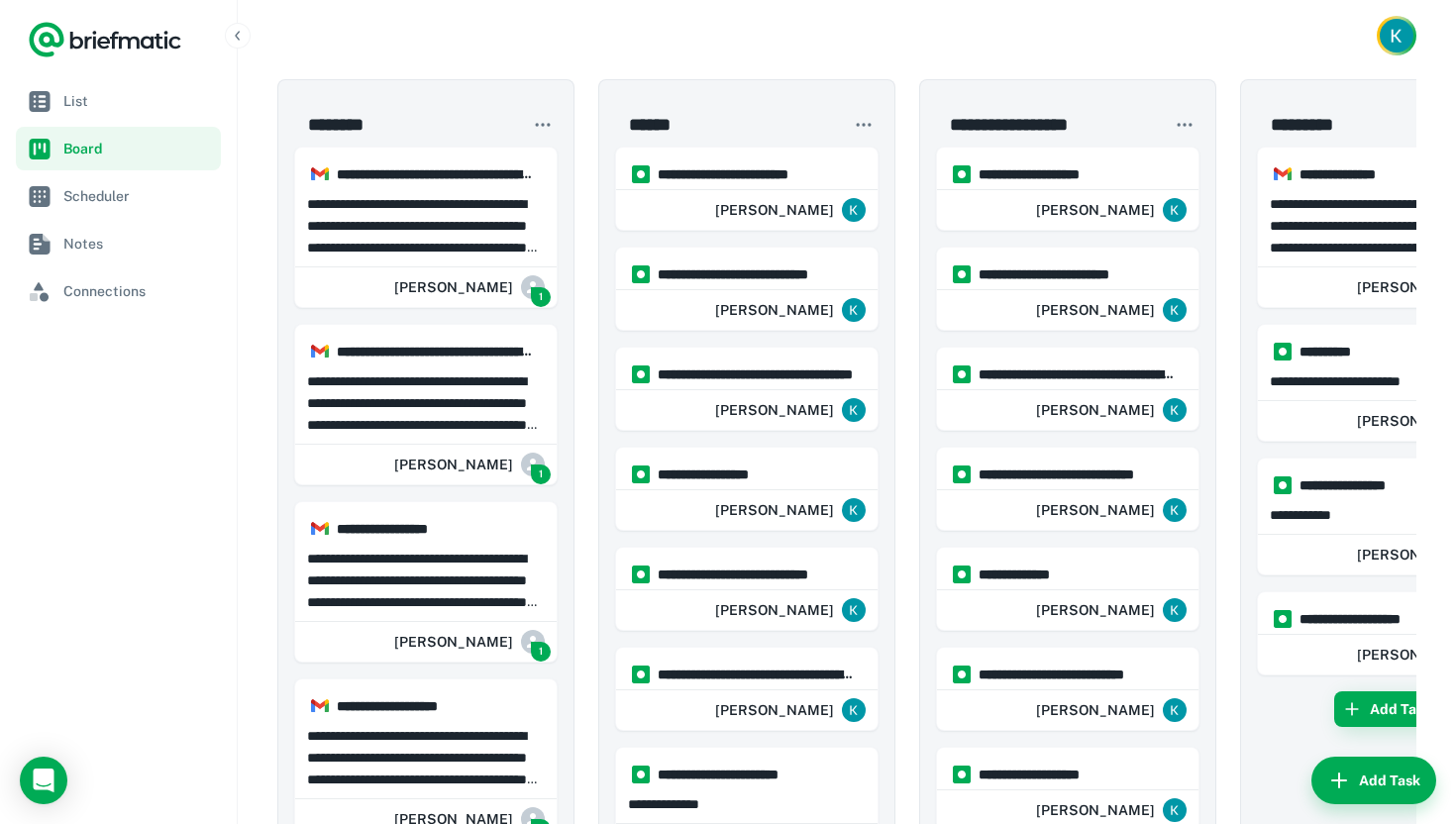 click at bounding box center (847, 36) 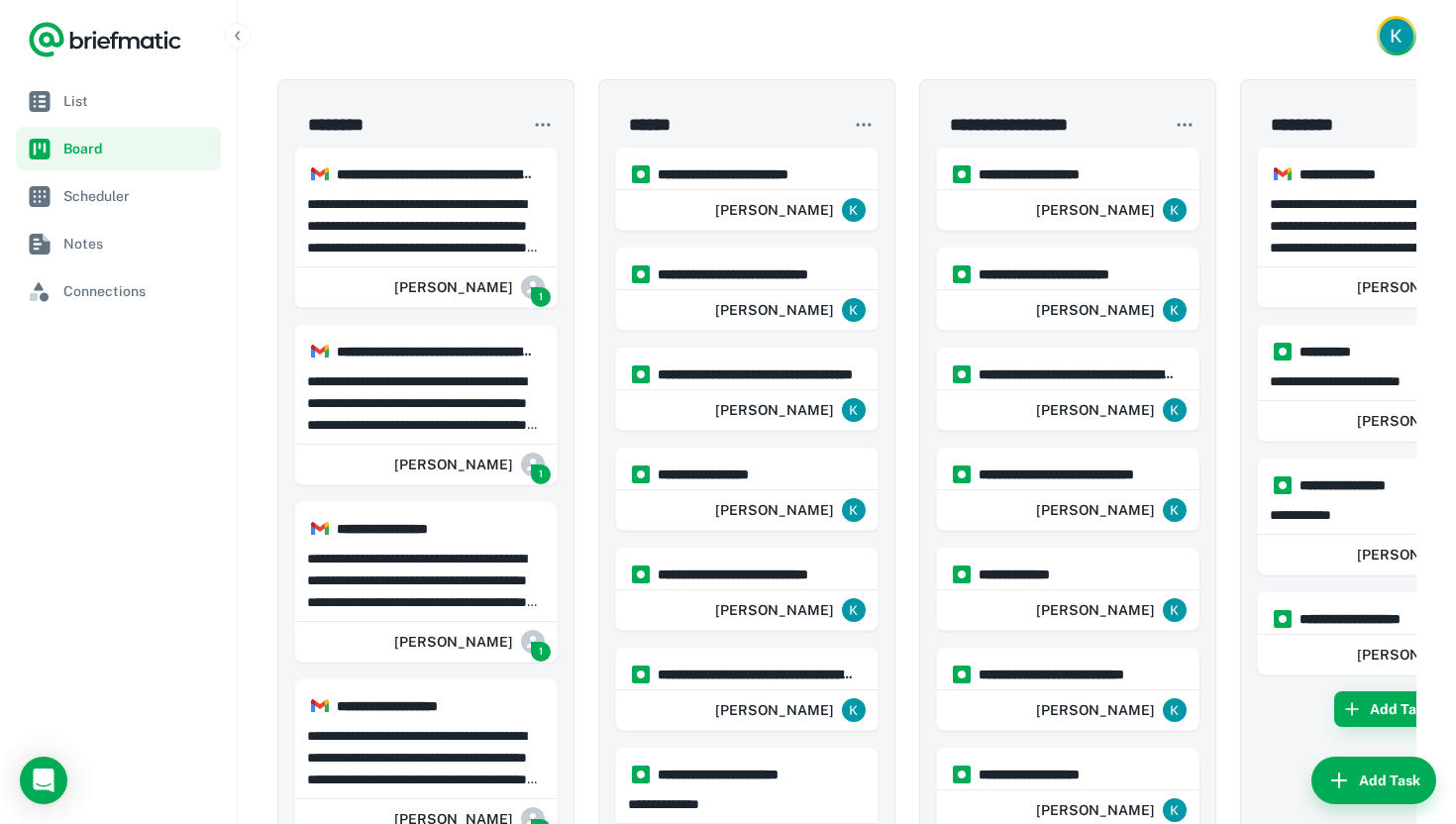 click at bounding box center (847, 36) 